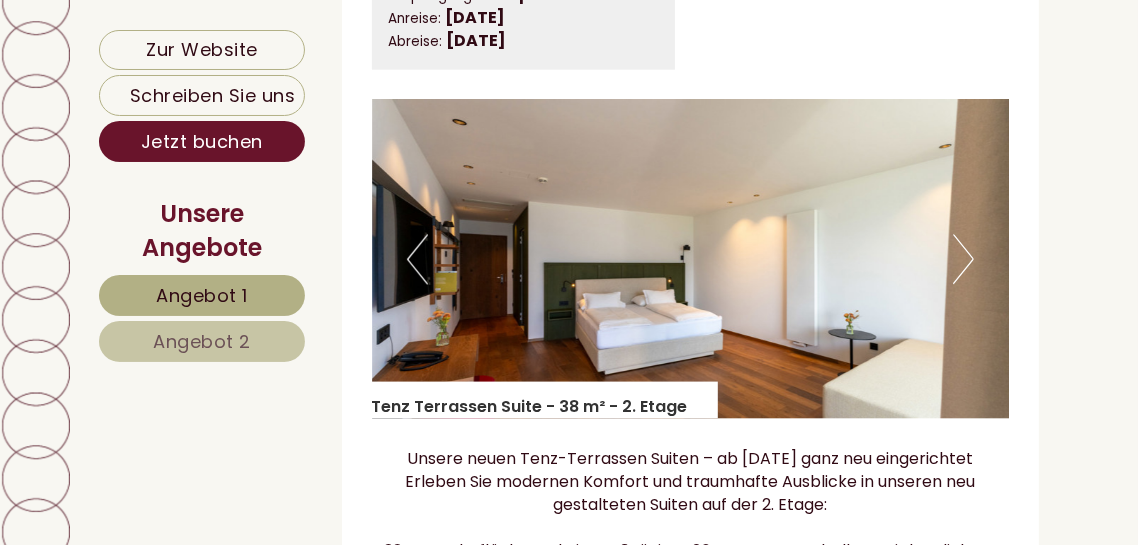 scroll, scrollTop: 2887, scrollLeft: 0, axis: vertical 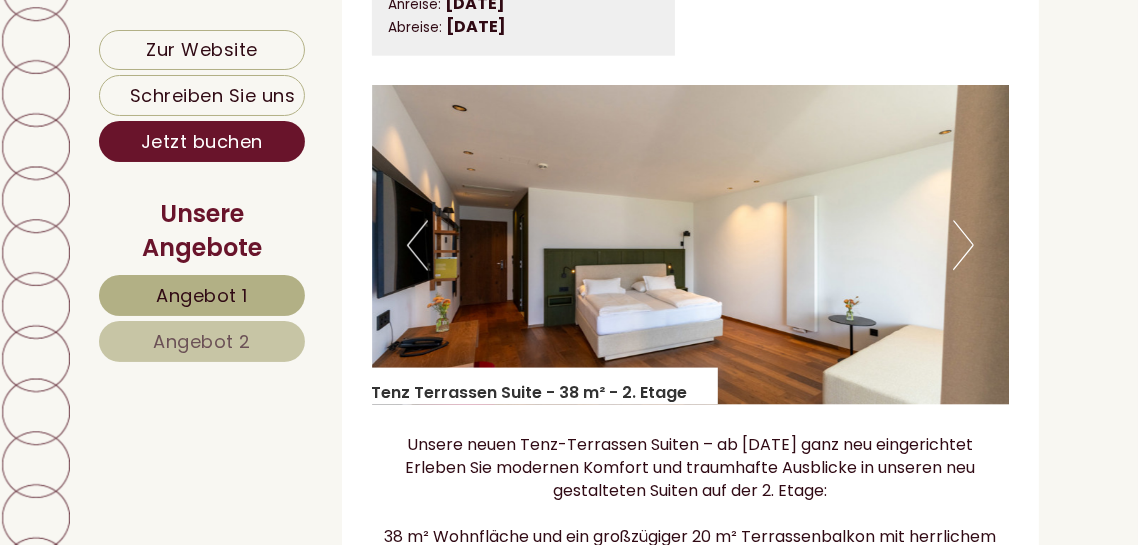 click at bounding box center (691, 244) 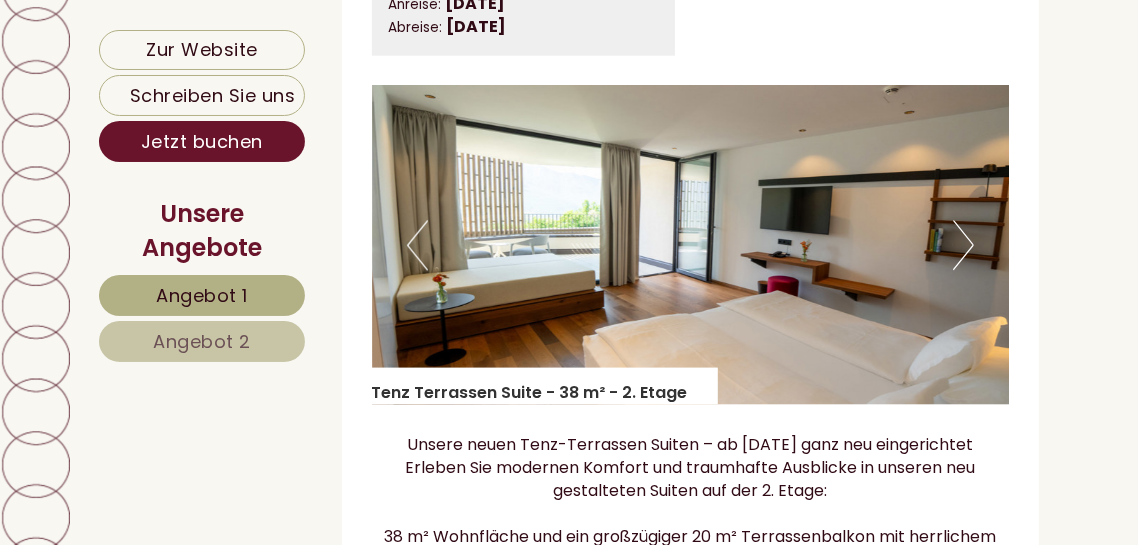 click on "Next" at bounding box center [963, 245] 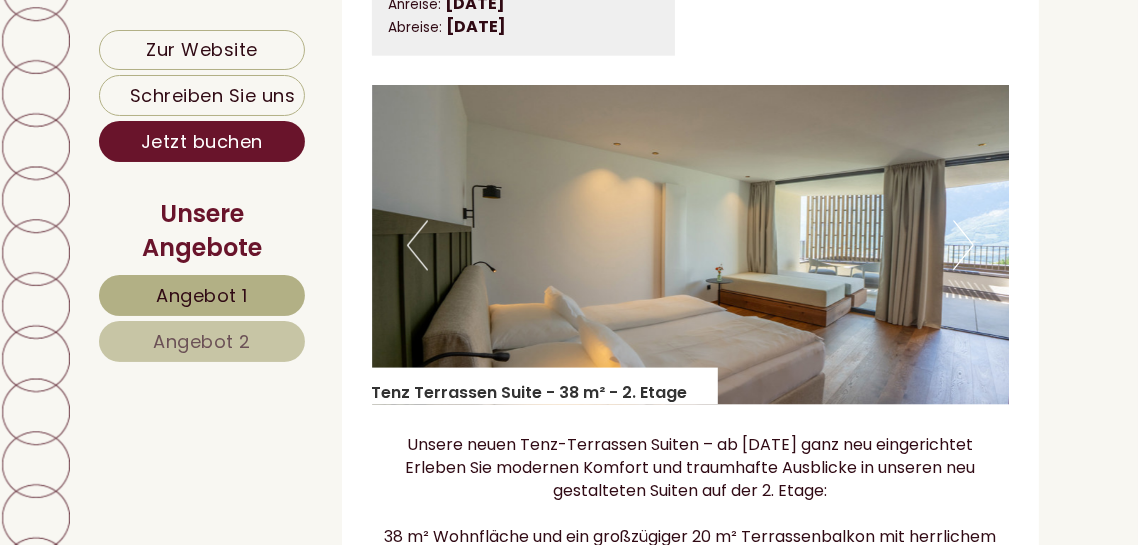 click on "Next" at bounding box center [963, 245] 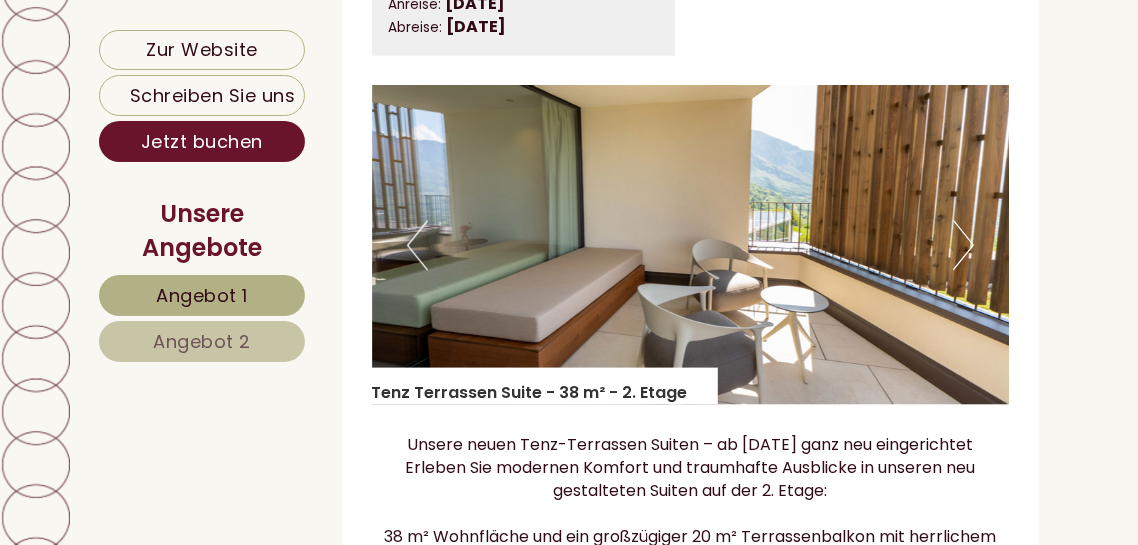 click on "Next" at bounding box center [963, 245] 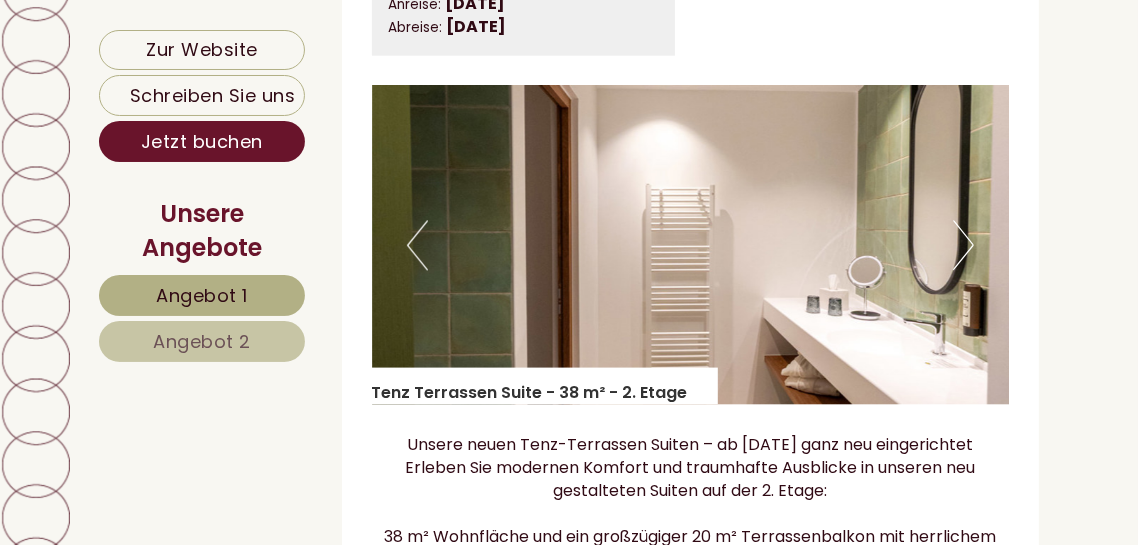 click on "Next" at bounding box center [963, 245] 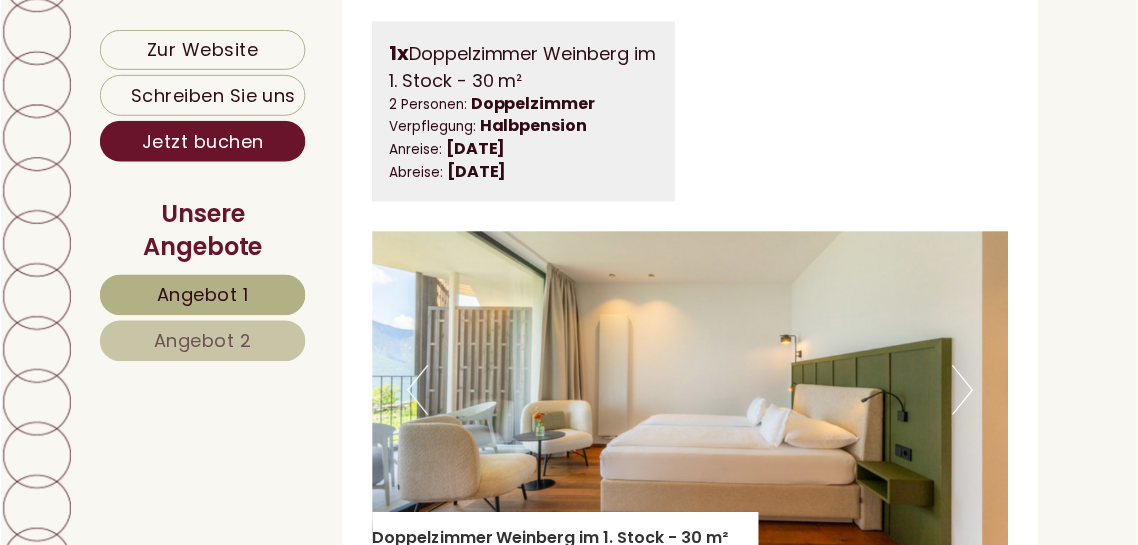 scroll, scrollTop: 5072, scrollLeft: 0, axis: vertical 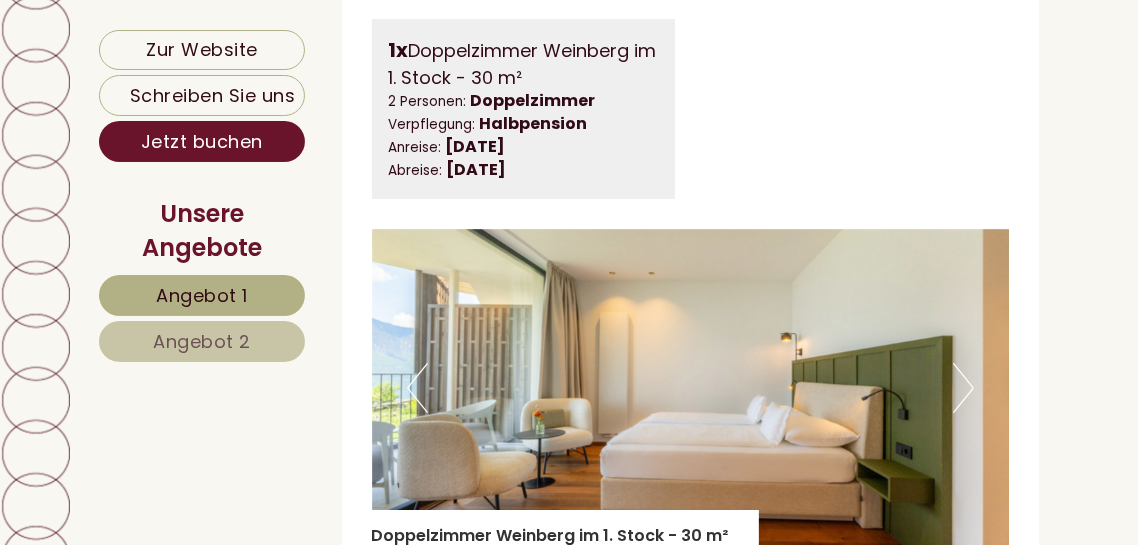 click on "Next" at bounding box center (963, -3488) 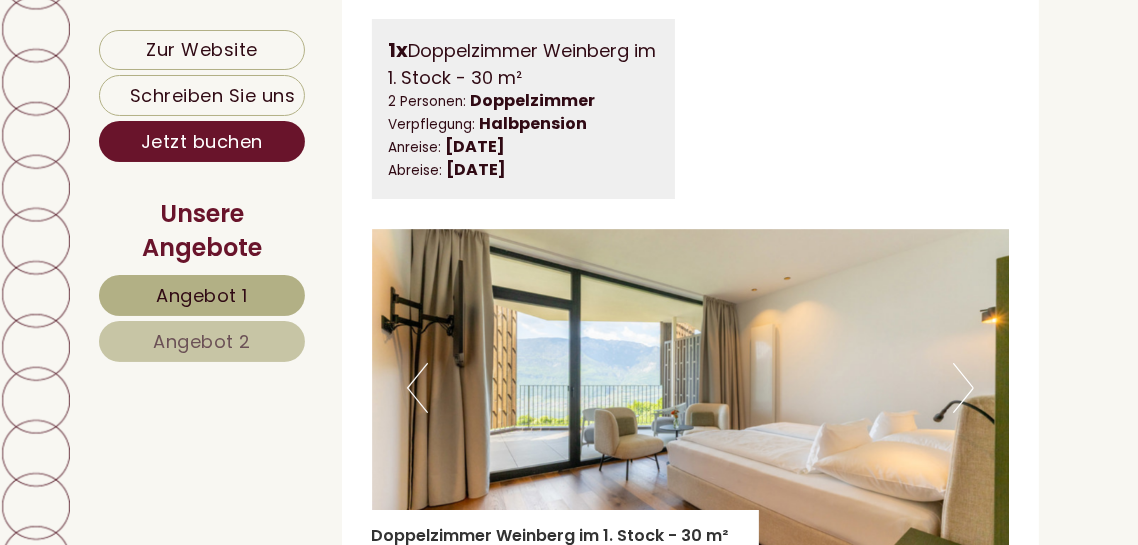 click on "Next" at bounding box center [963, -3488] 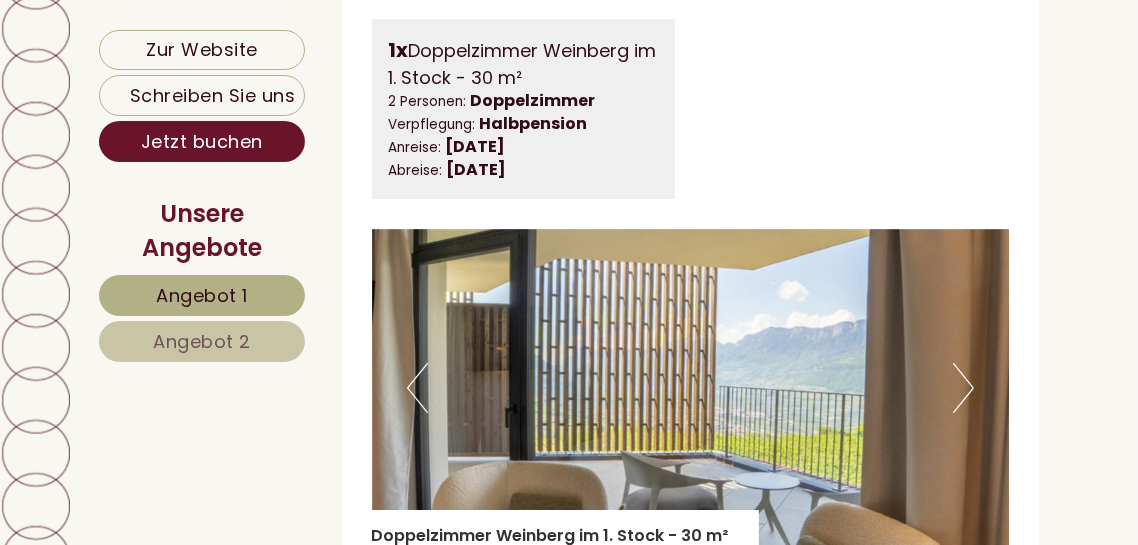 click on "Next" at bounding box center (963, -3488) 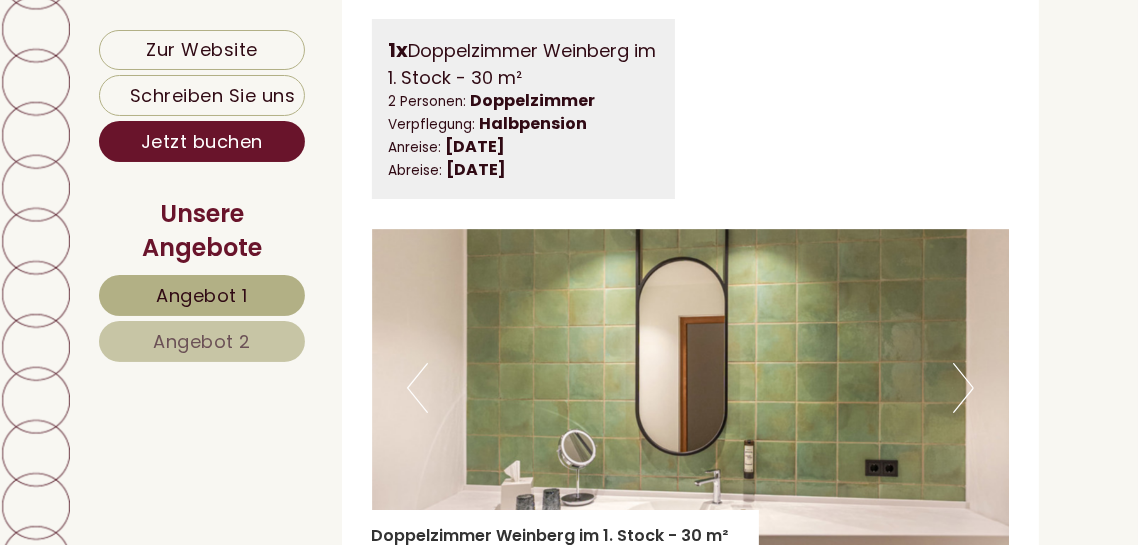 click on "Next" at bounding box center (963, -3488) 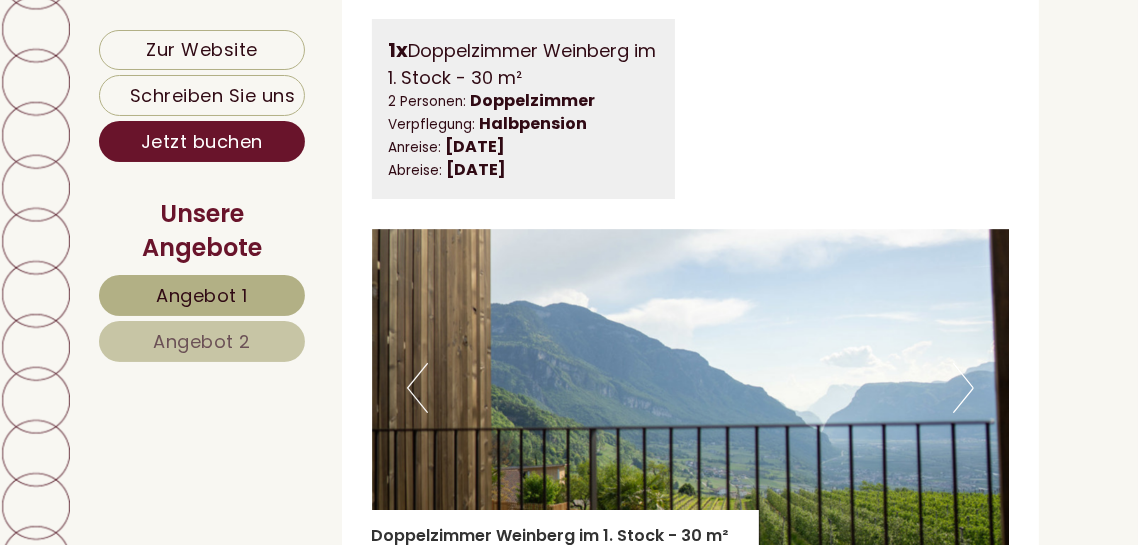click on "Next" at bounding box center (963, -3488) 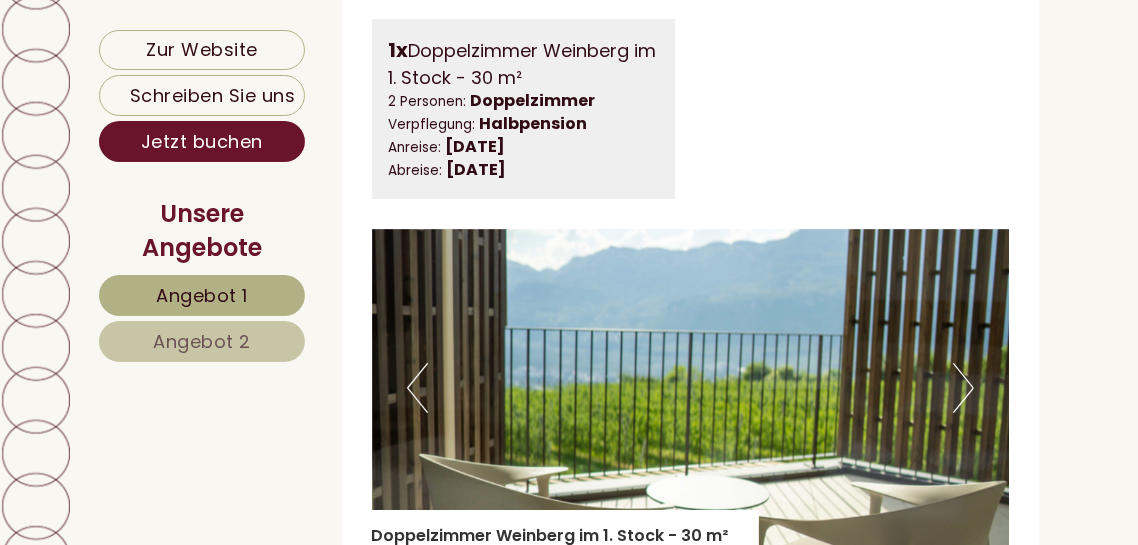 click at bounding box center (691, 388) 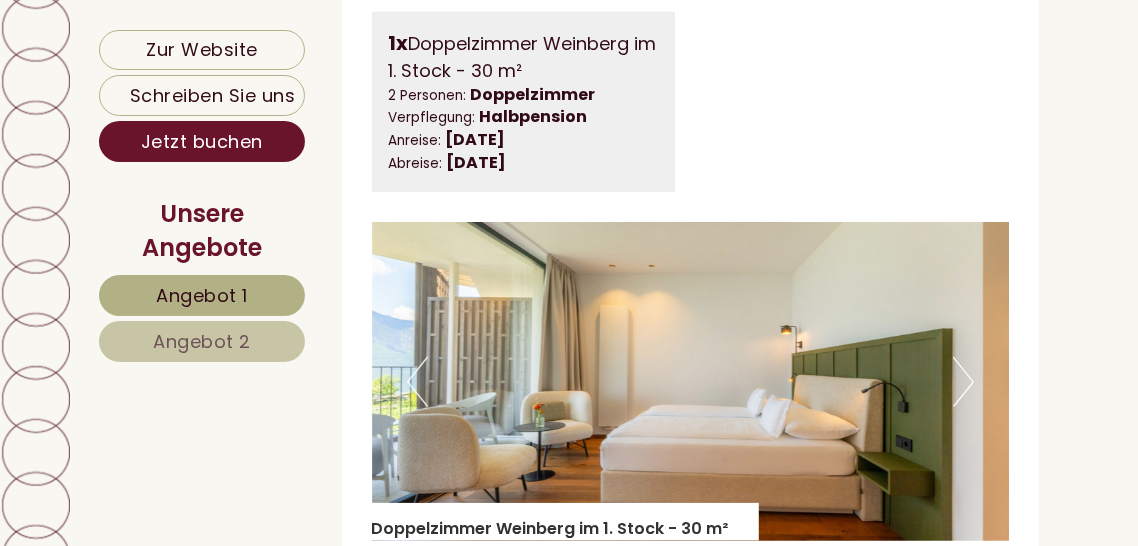 scroll, scrollTop: 1207, scrollLeft: 0, axis: vertical 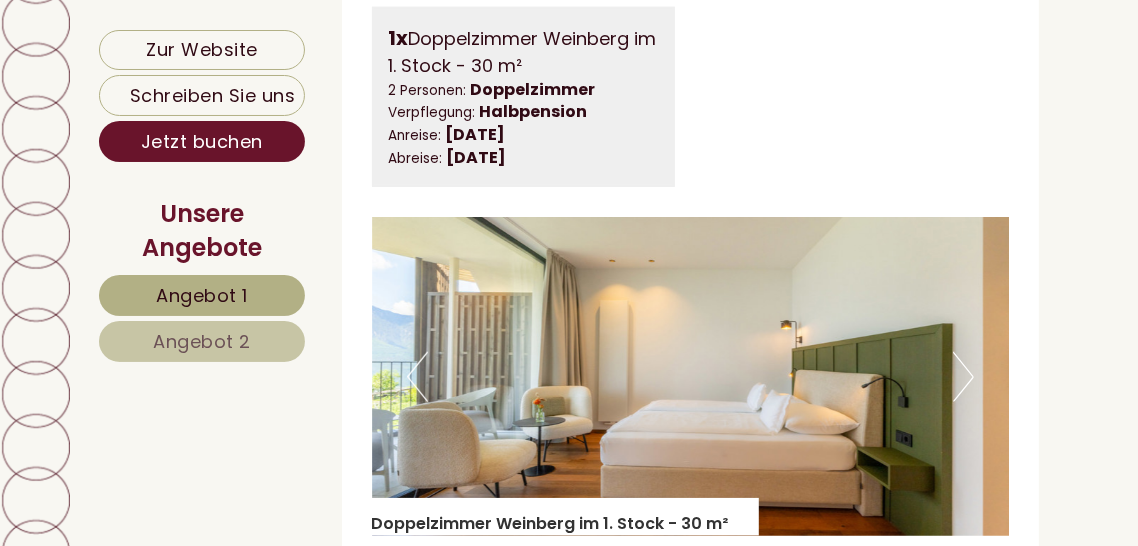 click on "Next" at bounding box center [963, 377] 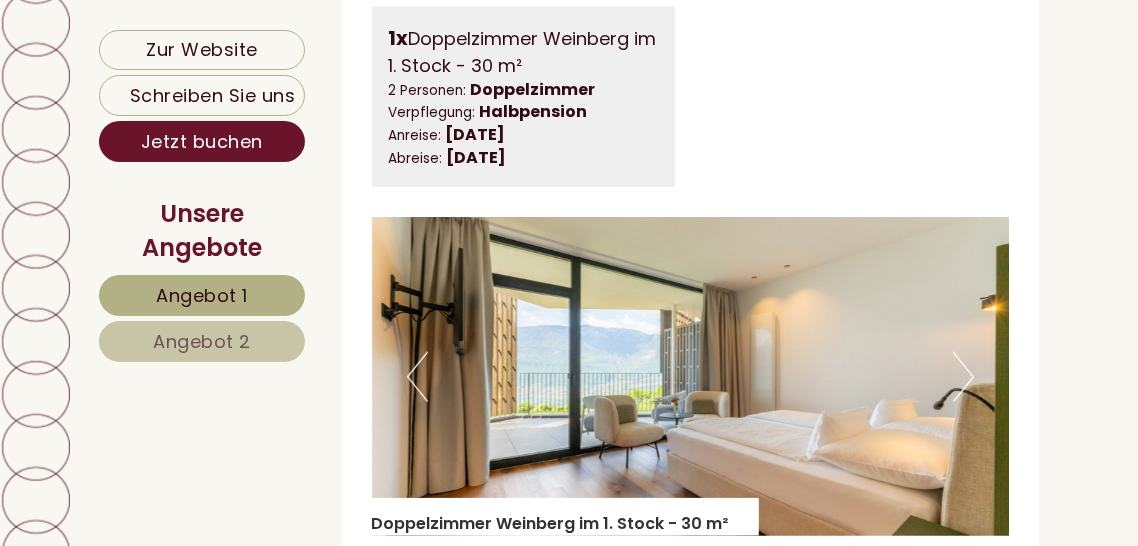 click on "Next" at bounding box center [963, 377] 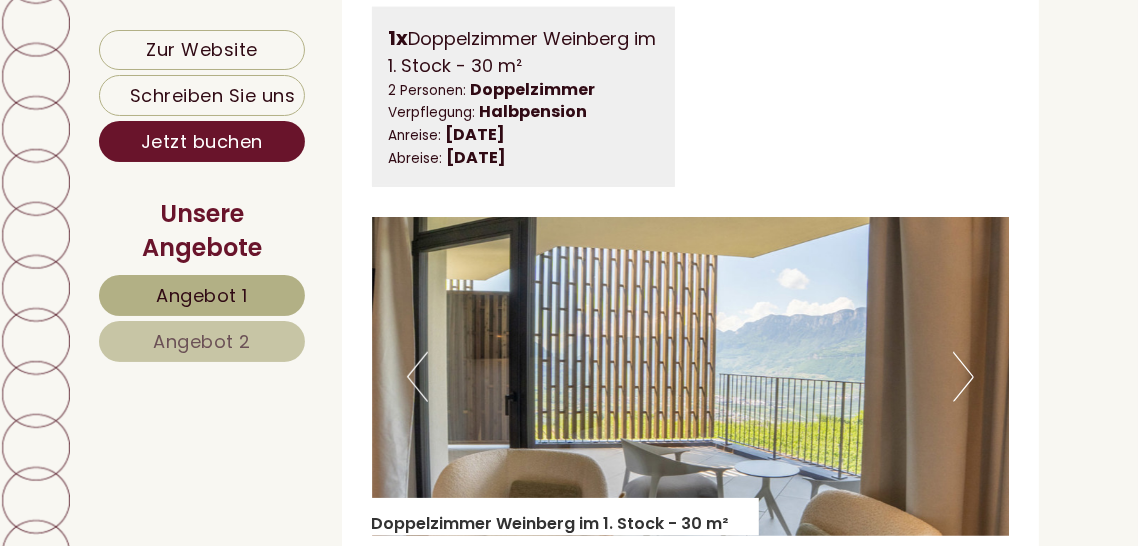 click at bounding box center (691, 376) 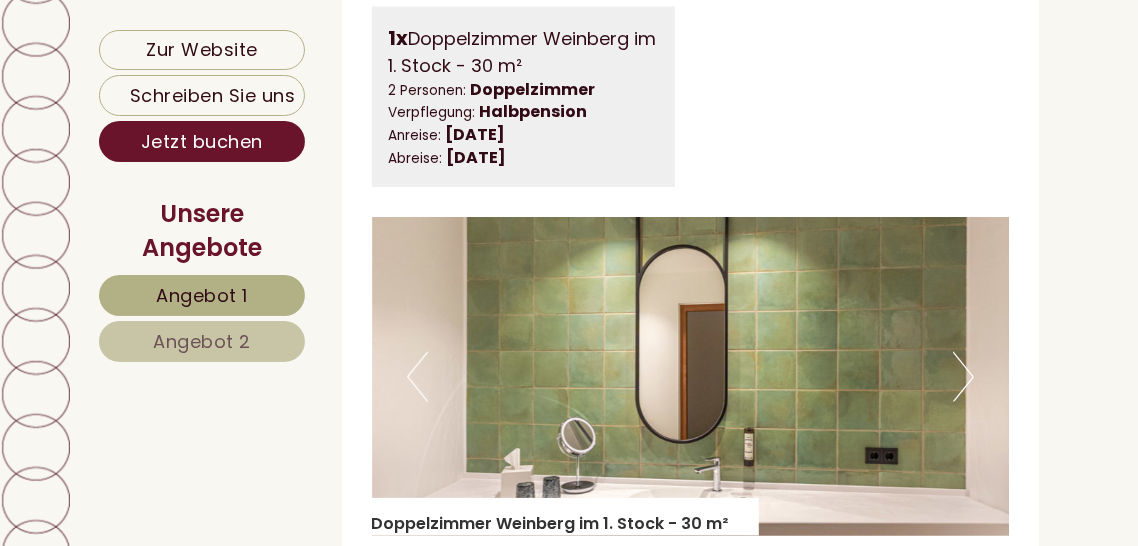 click on "Next" at bounding box center (963, 377) 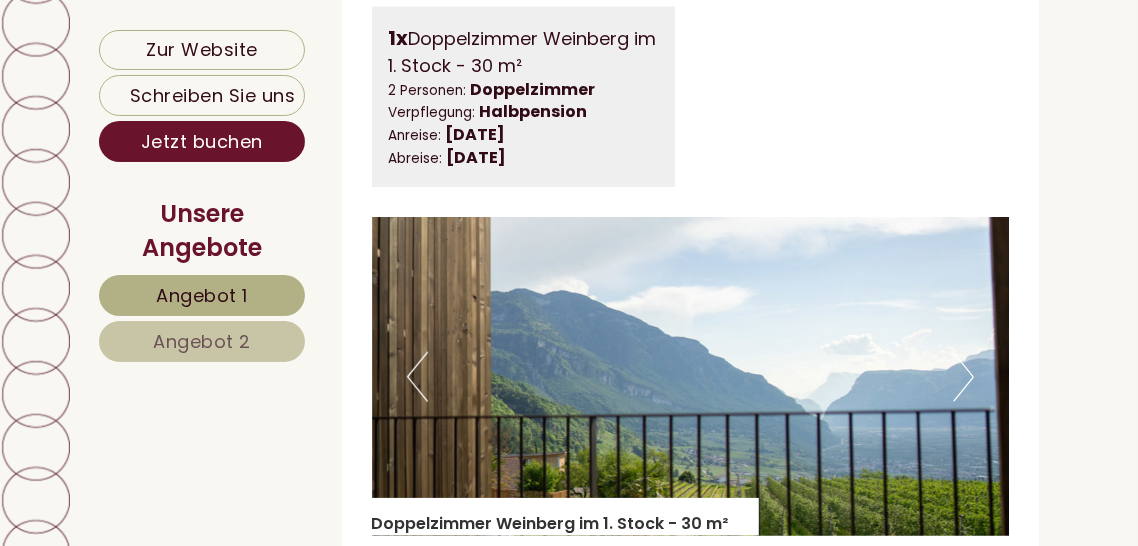 click on "Next" at bounding box center [963, 377] 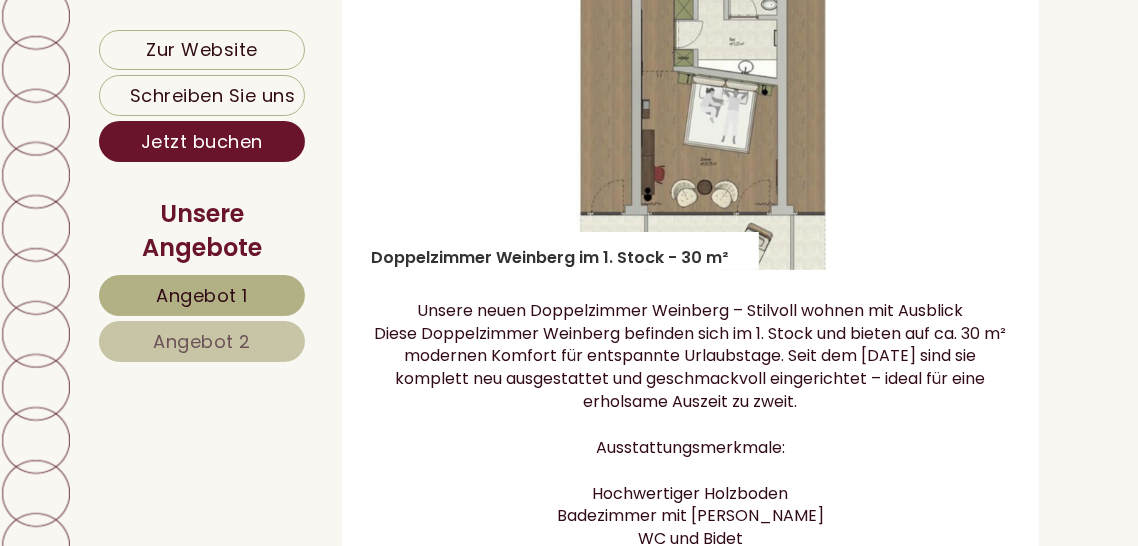 scroll, scrollTop: 5352, scrollLeft: 0, axis: vertical 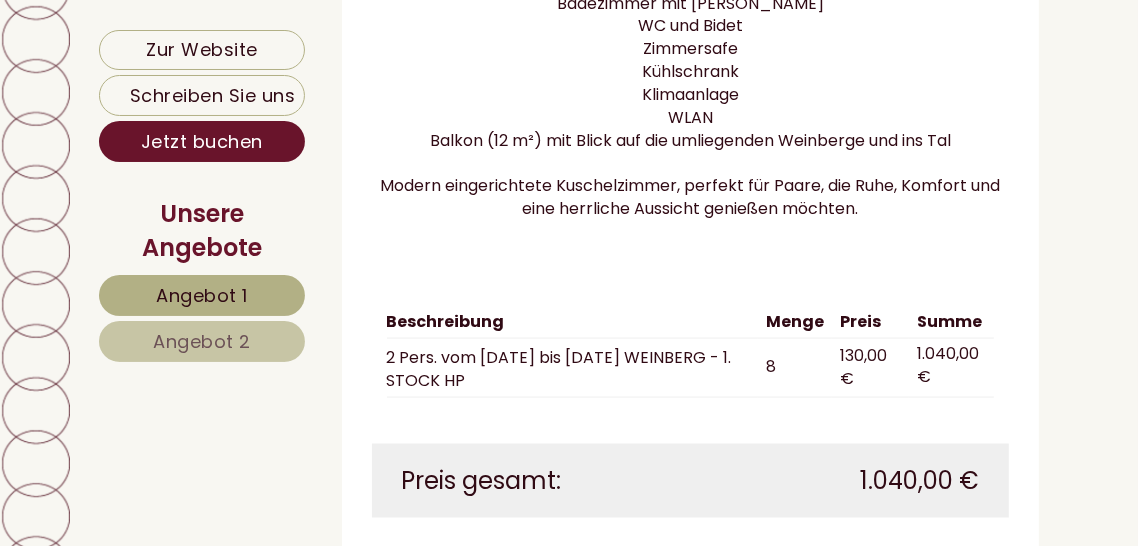 click on "Zur Website
Schreiben Sie uns
Jetzt buchen
Unsere Angebote
Angebot 1
Angebot 2
herzlichen Dank für Ihre Anfrage!
Seit dem 1. Mai 2025 ist das Hotel TENZ wieder für Sie geöffnet – frisch modernisiert, mit vielen liebevoll gestalteten Details und einem noch feineren Gespür für das, was Urlaub unvergesslich macht.
Hier unser Angebot für Ihre Urlaubstage im TENZ:
1x" at bounding box center (569, 5456) 